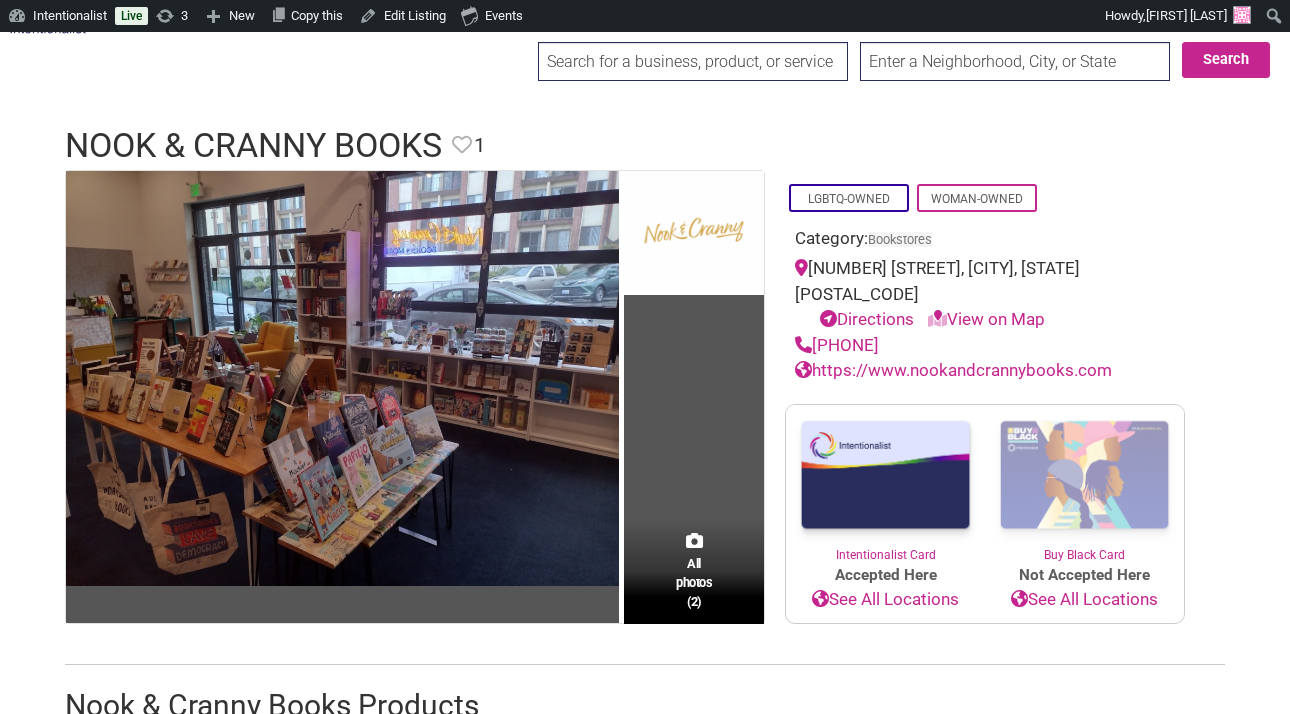 scroll, scrollTop: 0, scrollLeft: 0, axis: both 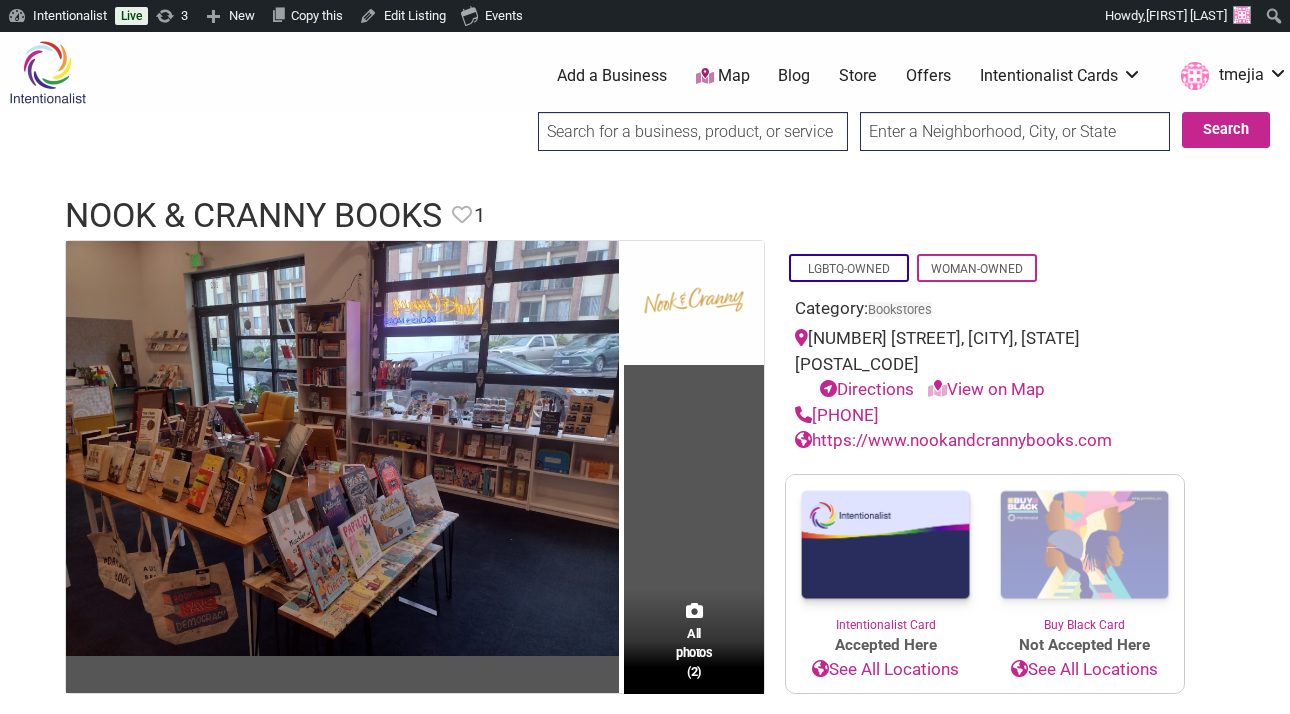 click on "0 Add a Business
Map
Blog
Store
Offers
Intentionalist Cards
Buy Black Card
Intentionalist Card
My Cards
tmejia Favorites My Cards My Gift Cards My Account Log out" at bounding box center [739, 76] 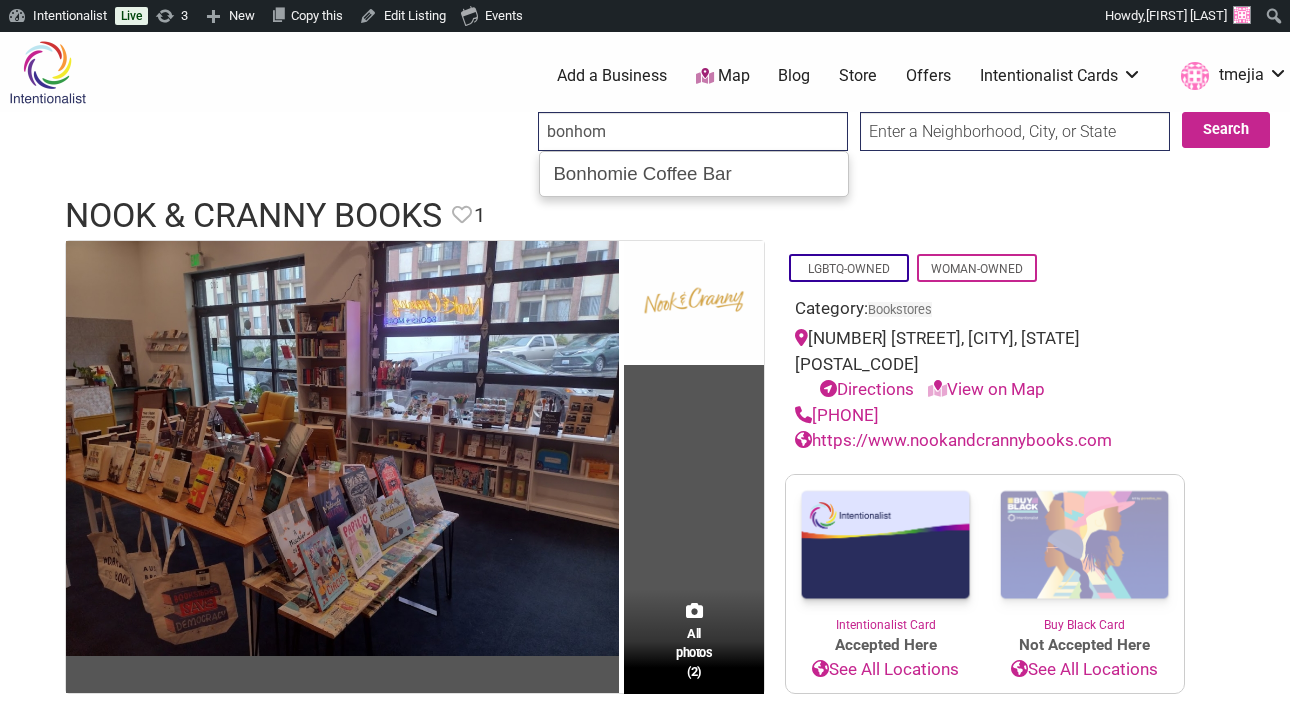 type on "Bonhomie Coffee Bar" 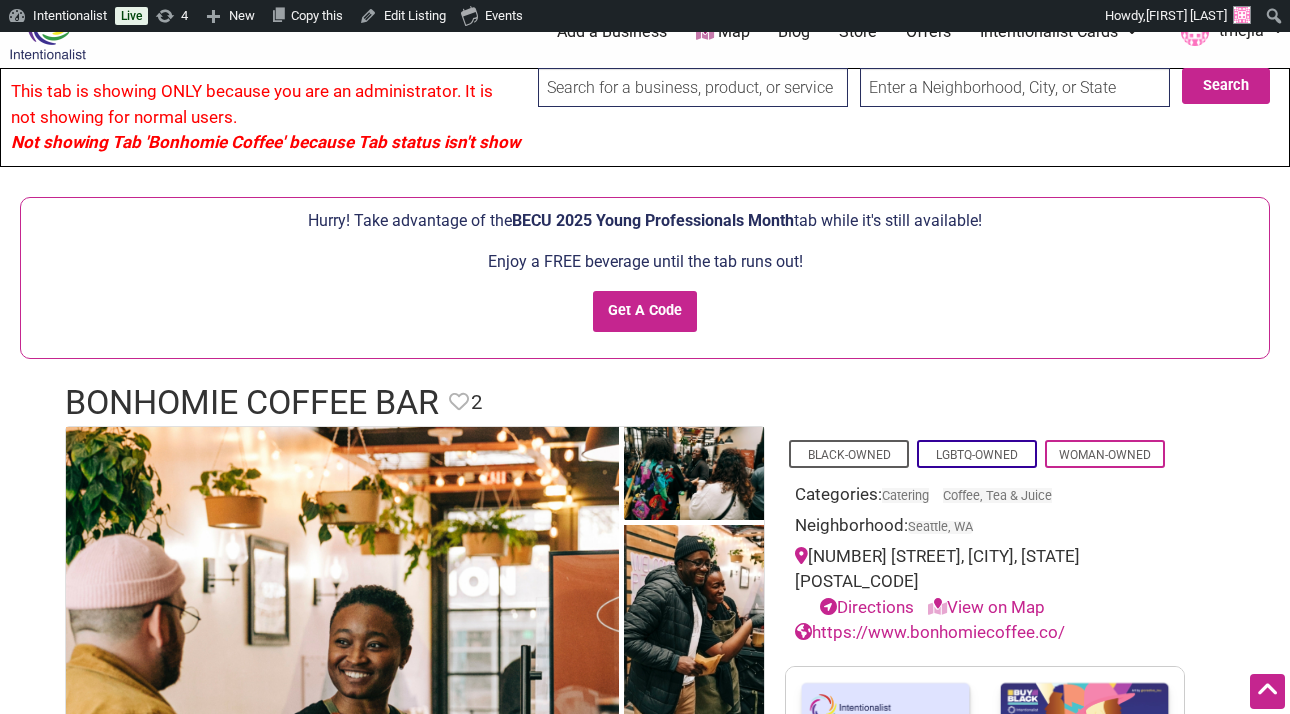 scroll, scrollTop: 0, scrollLeft: 0, axis: both 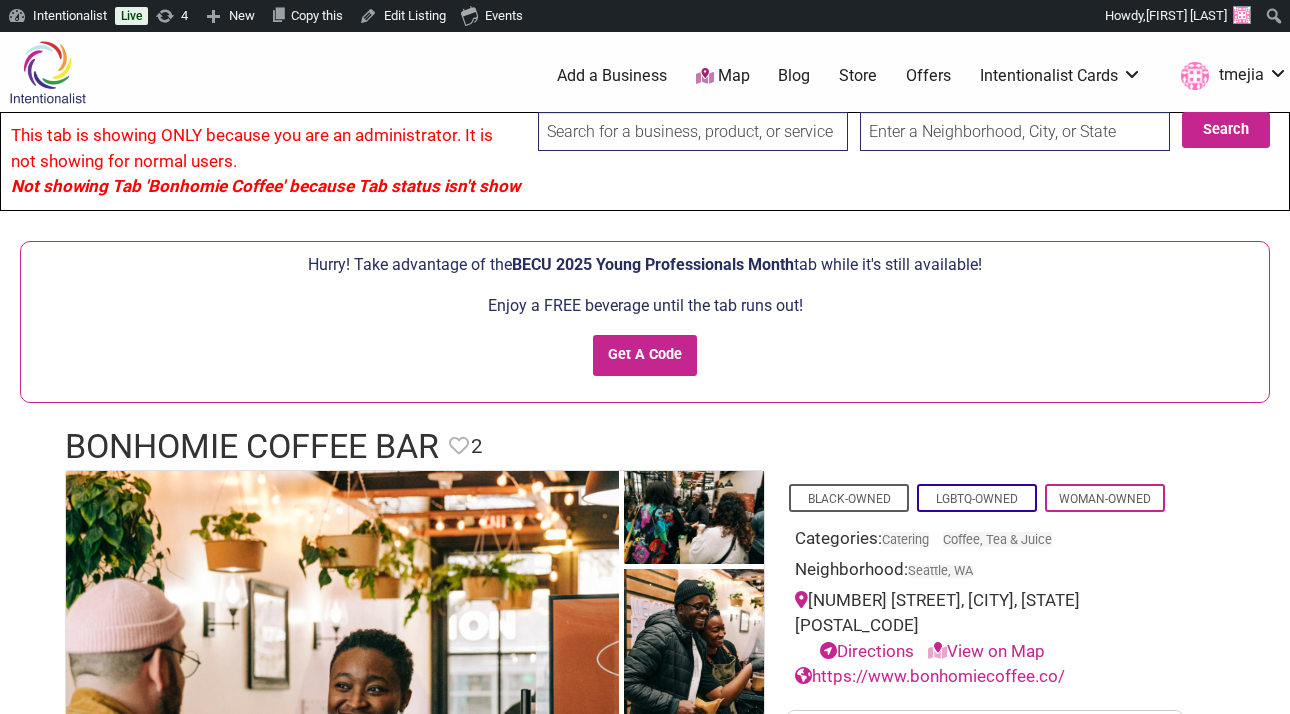 click at bounding box center [693, 131] 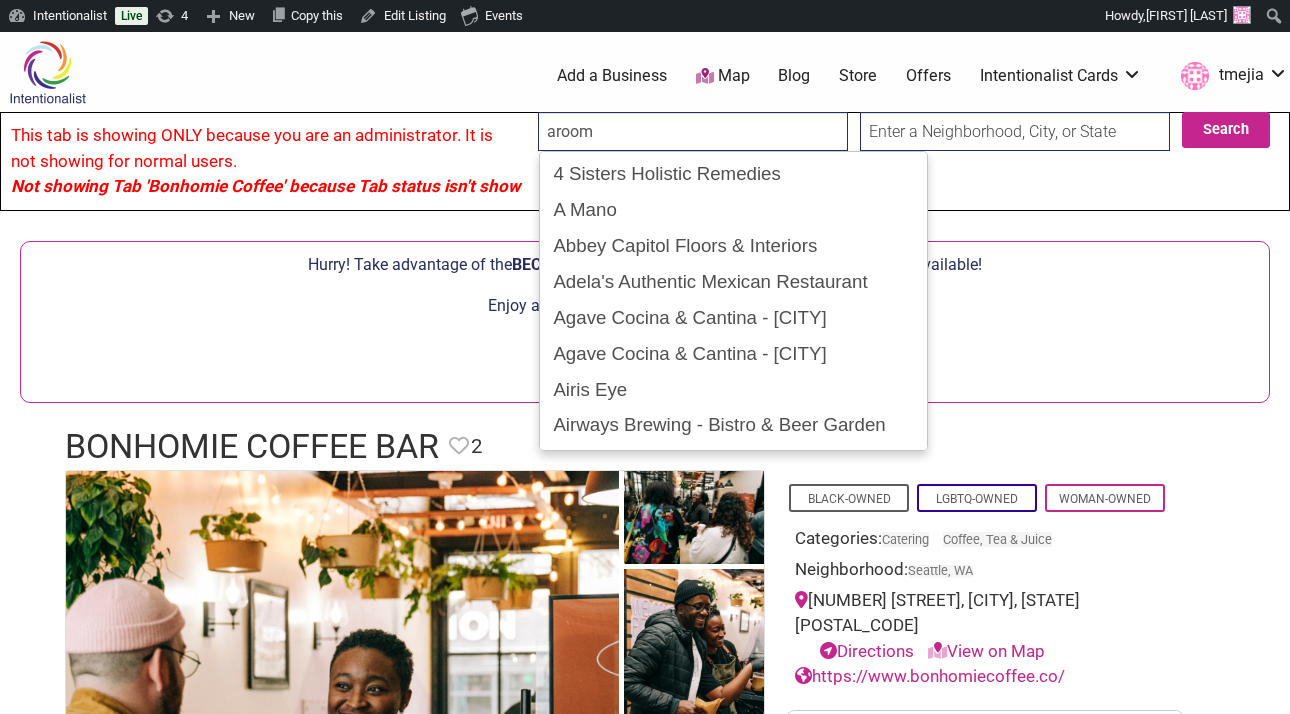 type on "aroom" 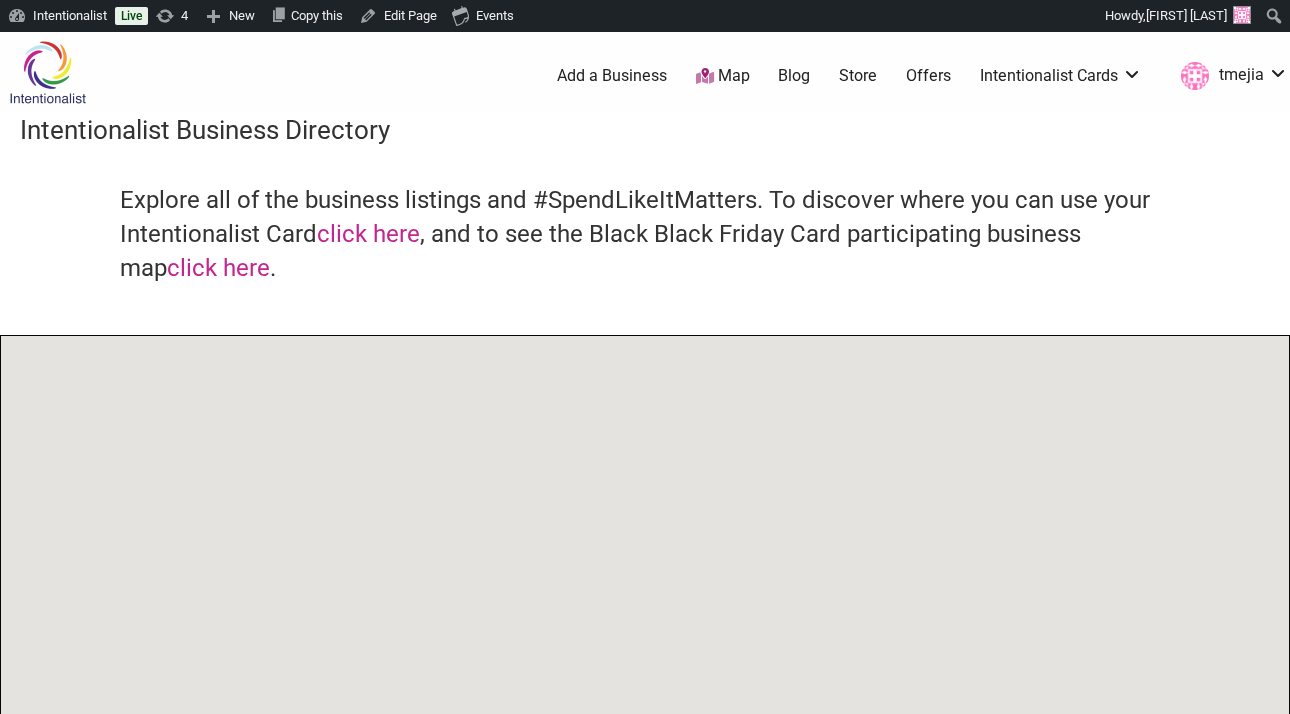 scroll, scrollTop: 0, scrollLeft: 0, axis: both 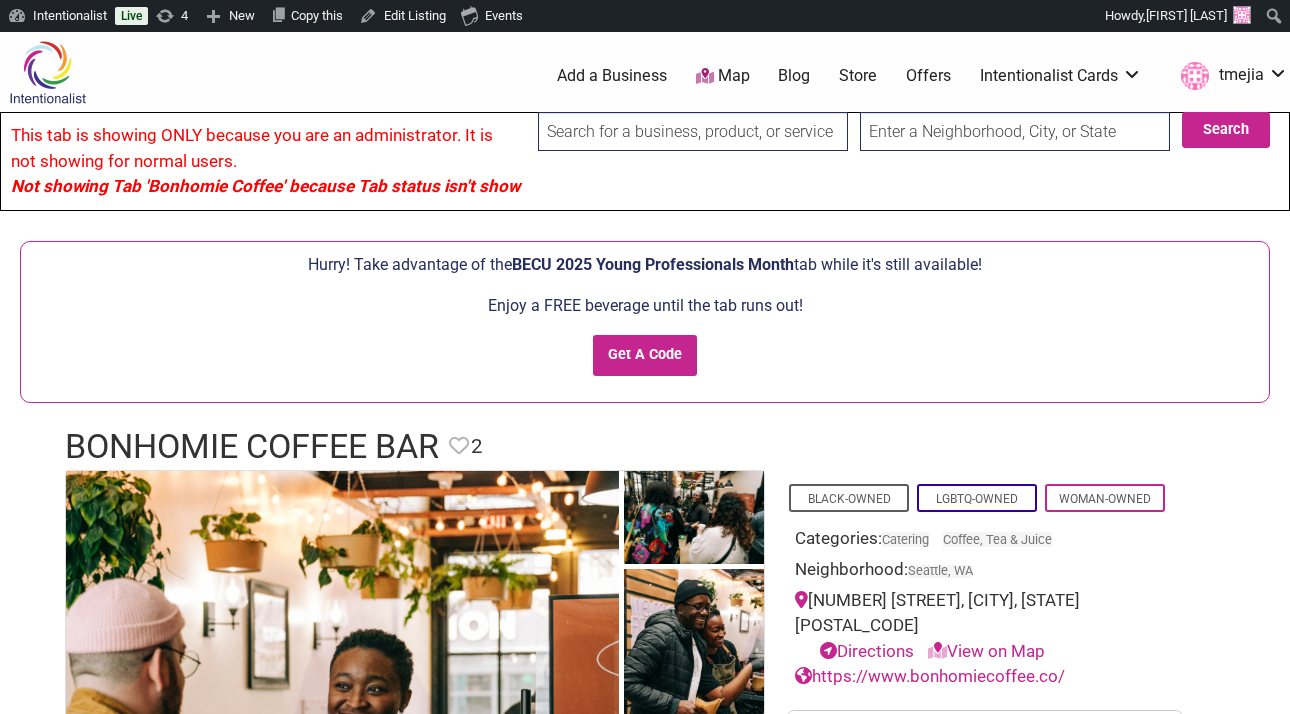drag, startPoint x: 657, startPoint y: 138, endPoint x: 614, endPoint y: 154, distance: 45.88028 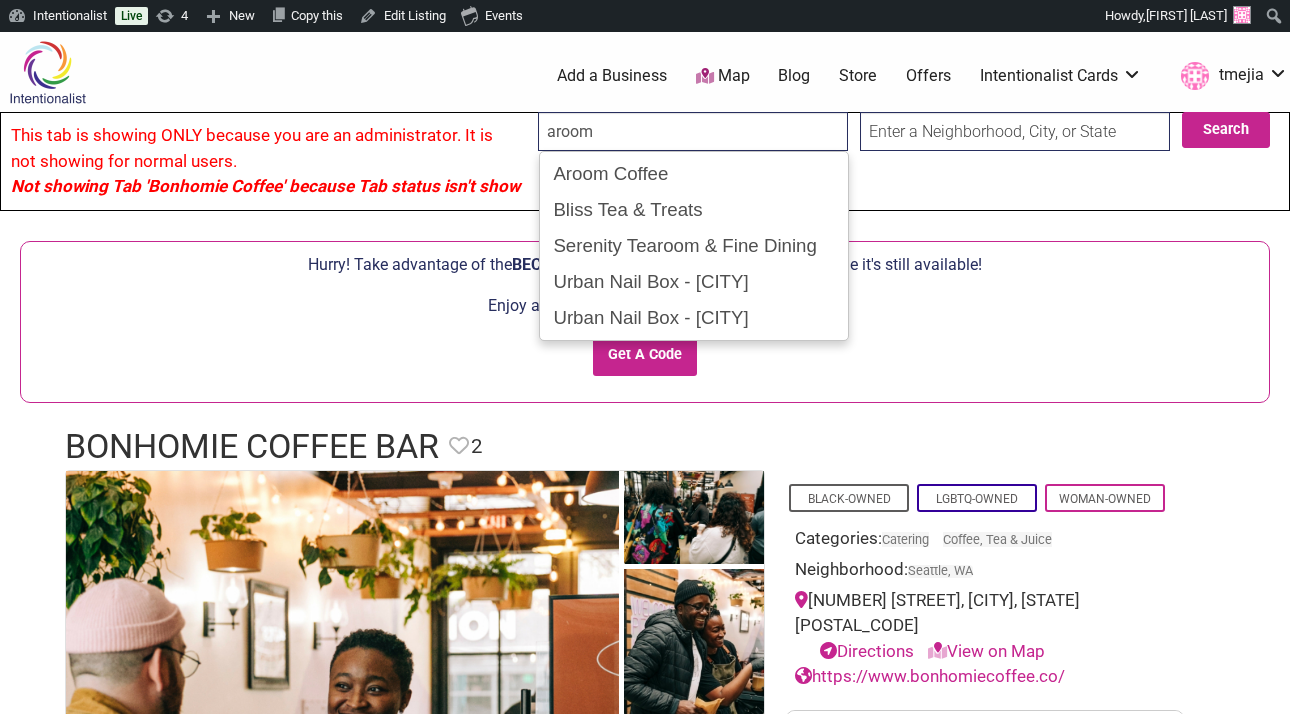 type on "Aroom Coffee" 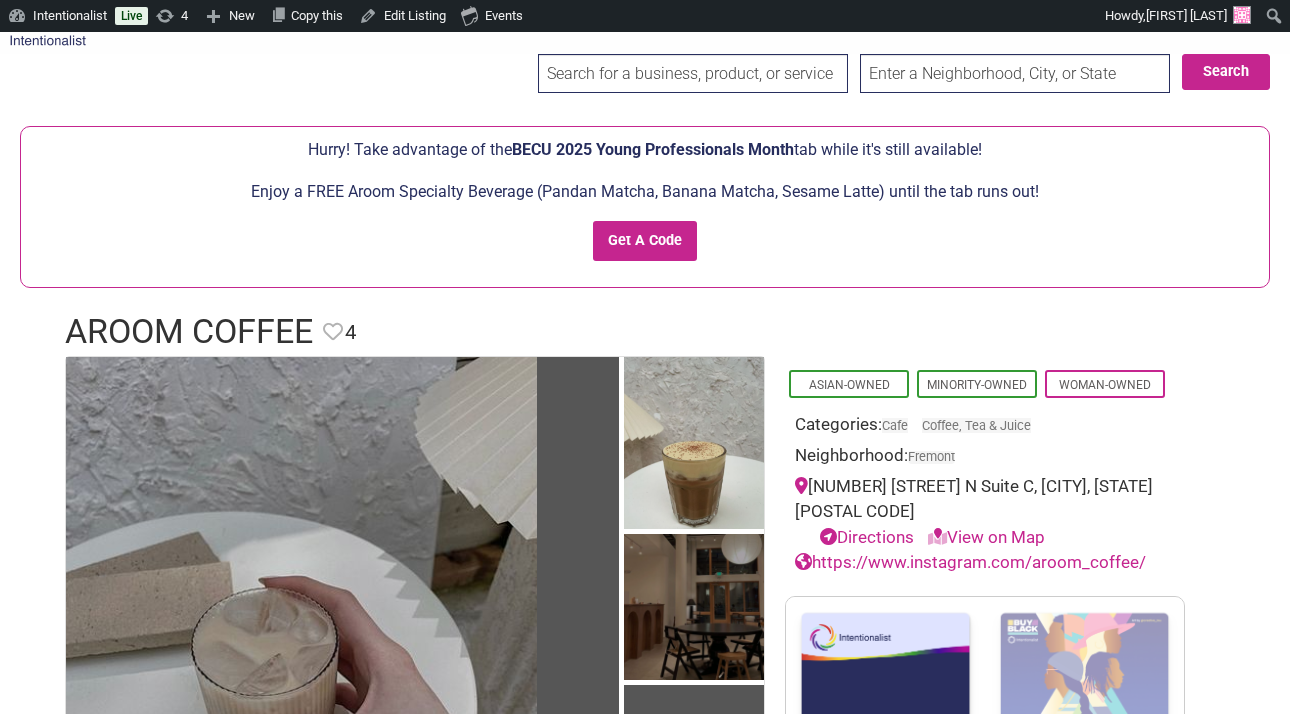 scroll, scrollTop: 0, scrollLeft: 0, axis: both 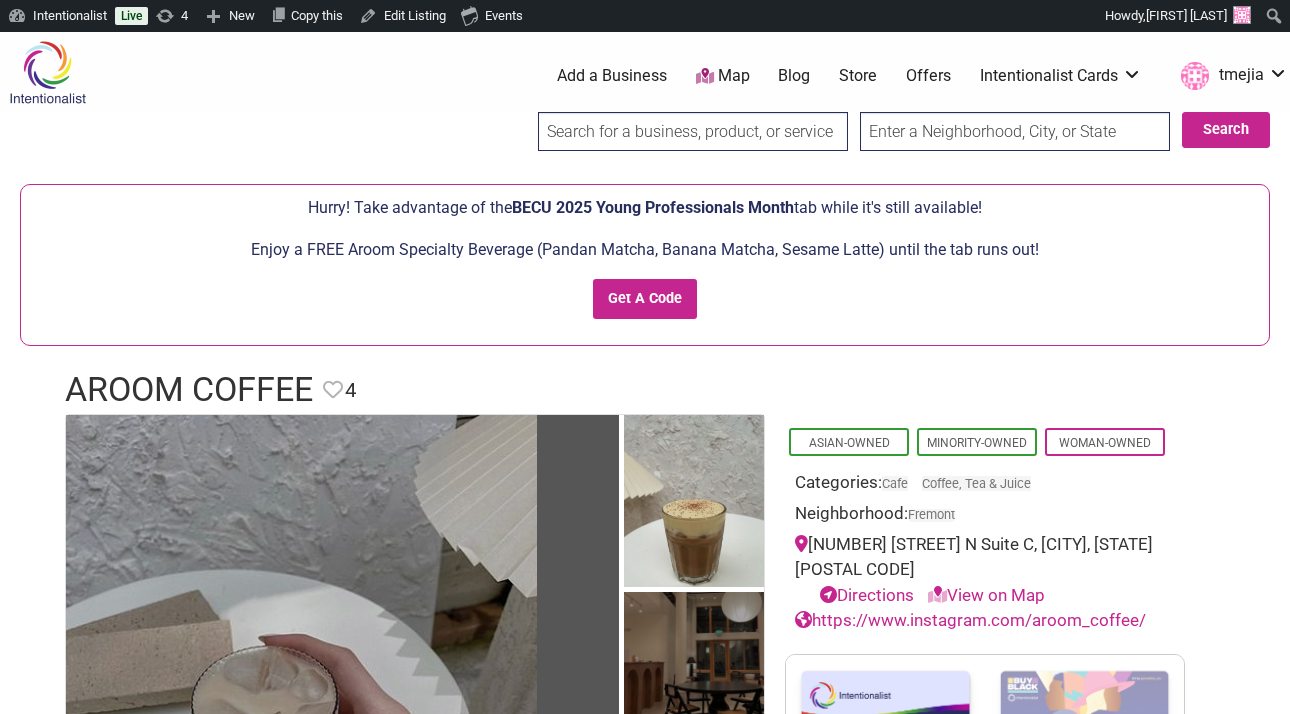 click at bounding box center (693, 131) 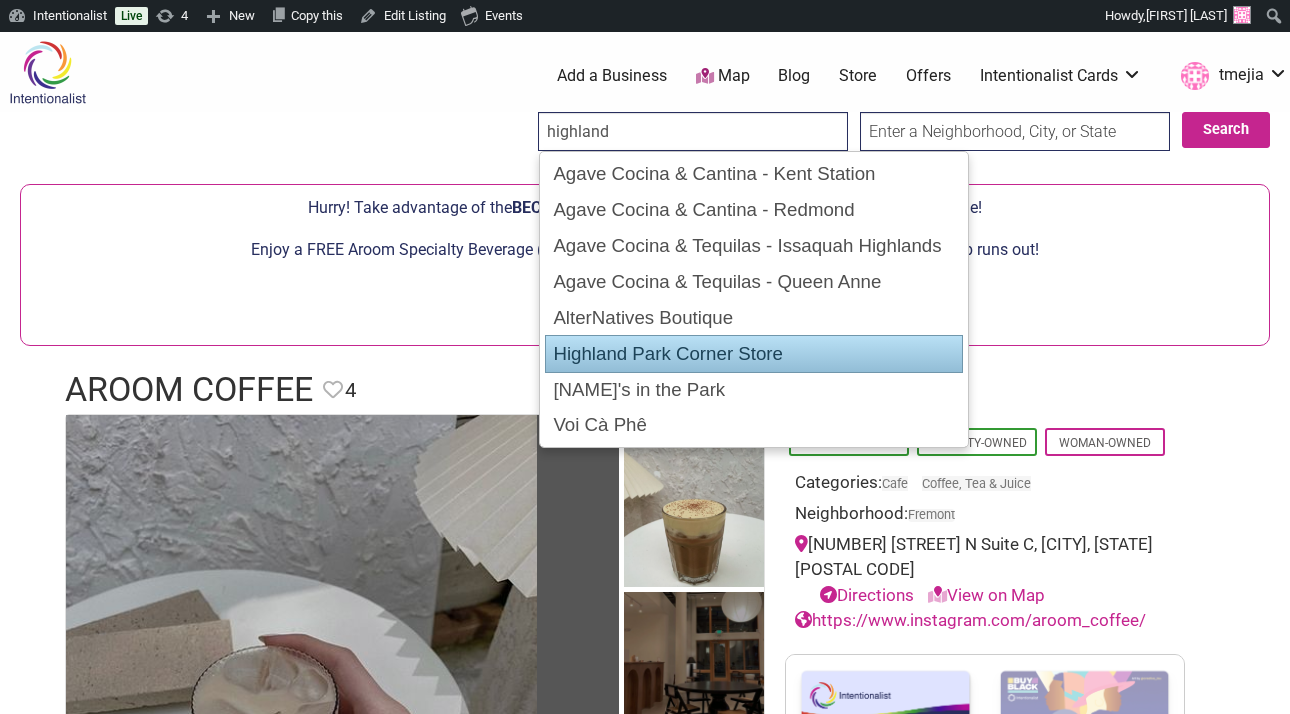 click on "Highland Park Corner Store" at bounding box center [754, 354] 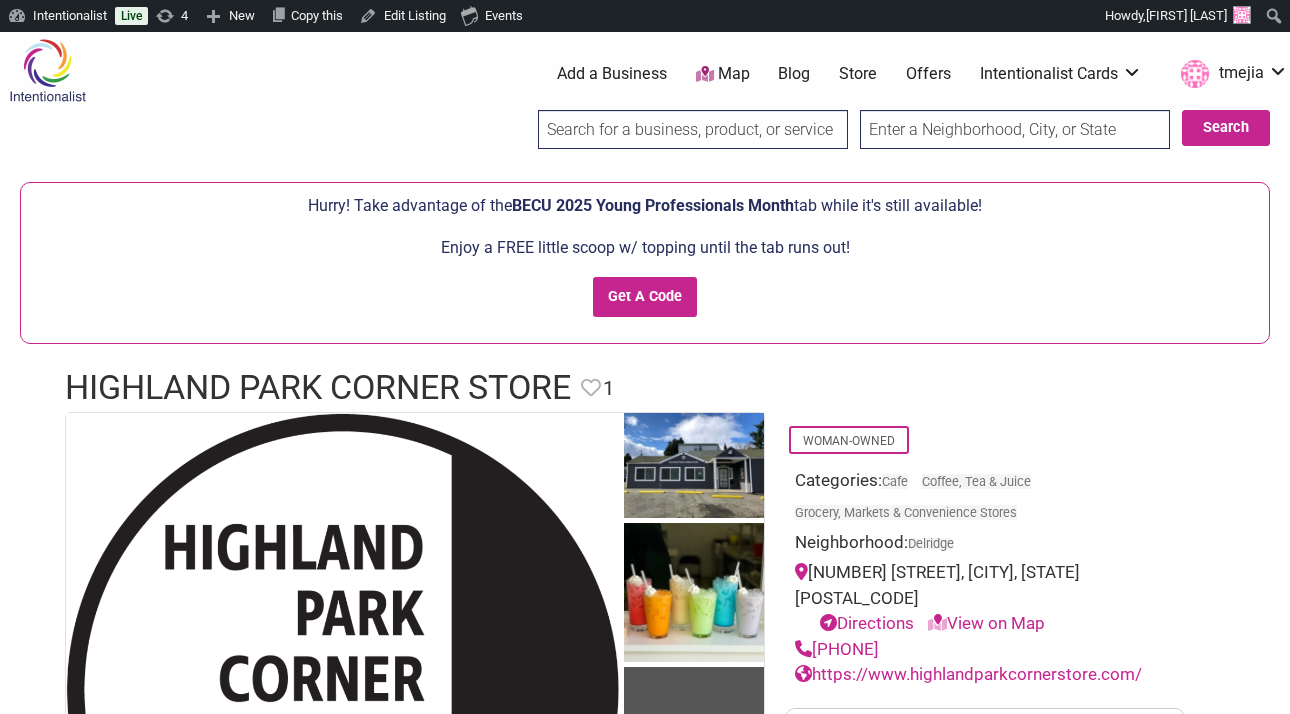 scroll, scrollTop: 0, scrollLeft: 0, axis: both 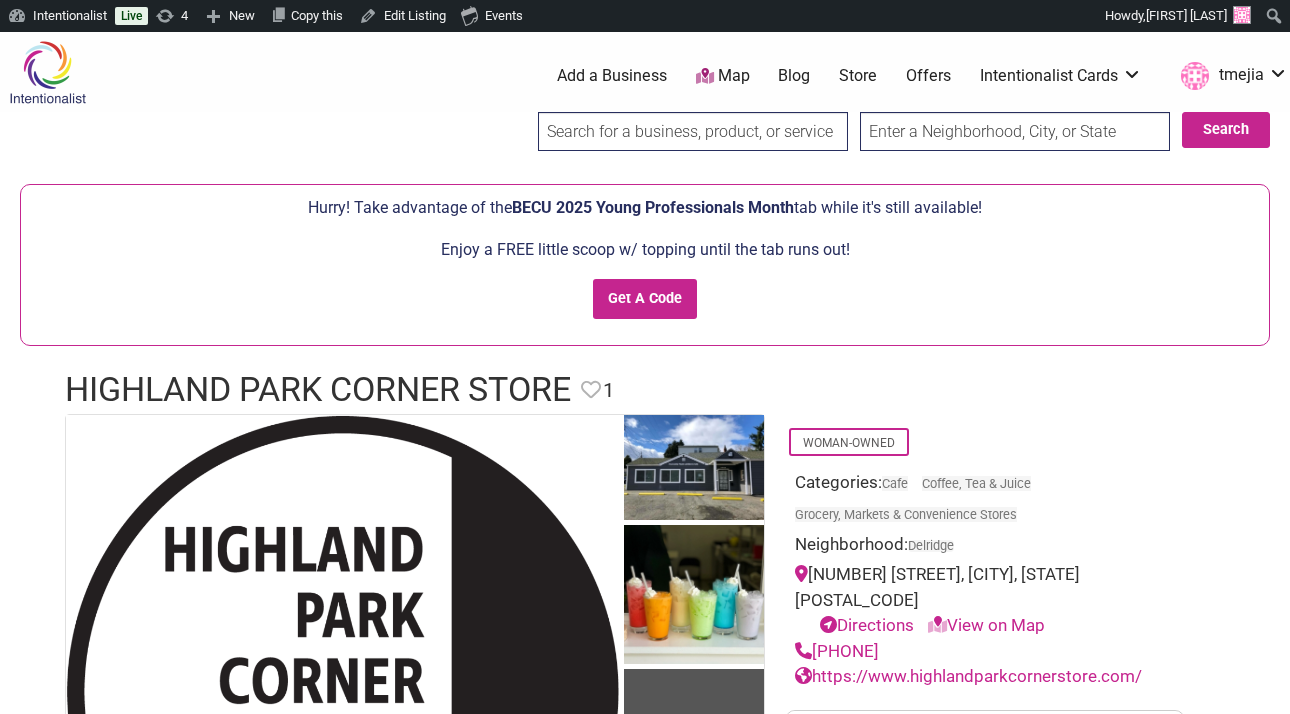 click at bounding box center (693, 131) 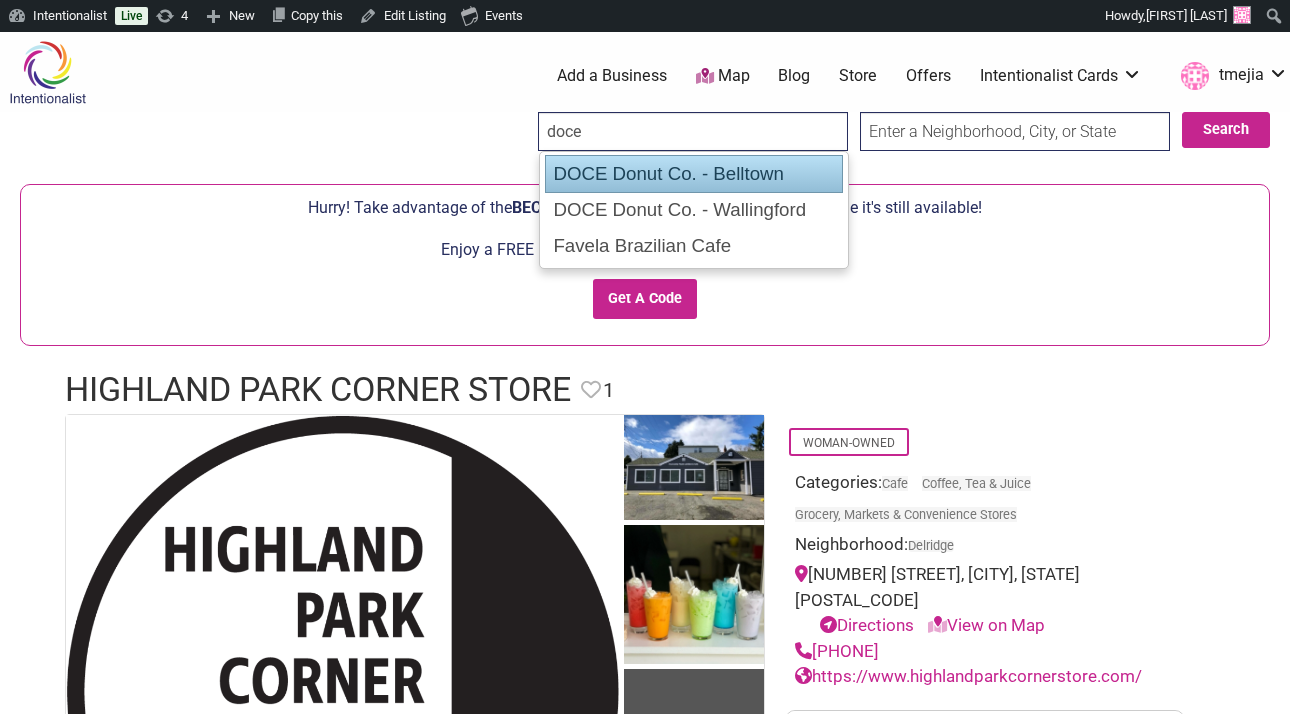 click on "DOCE Donut Co. - Belltown" at bounding box center [694, 174] 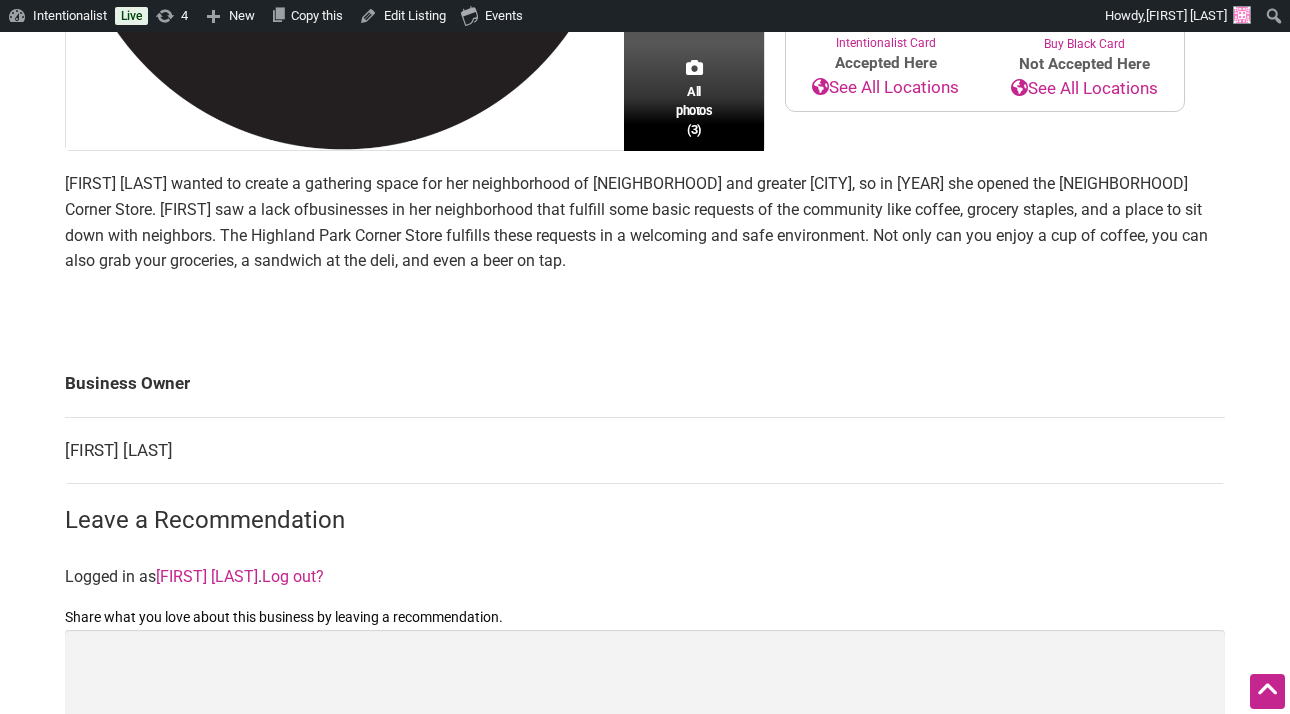 scroll, scrollTop: 1029, scrollLeft: 0, axis: vertical 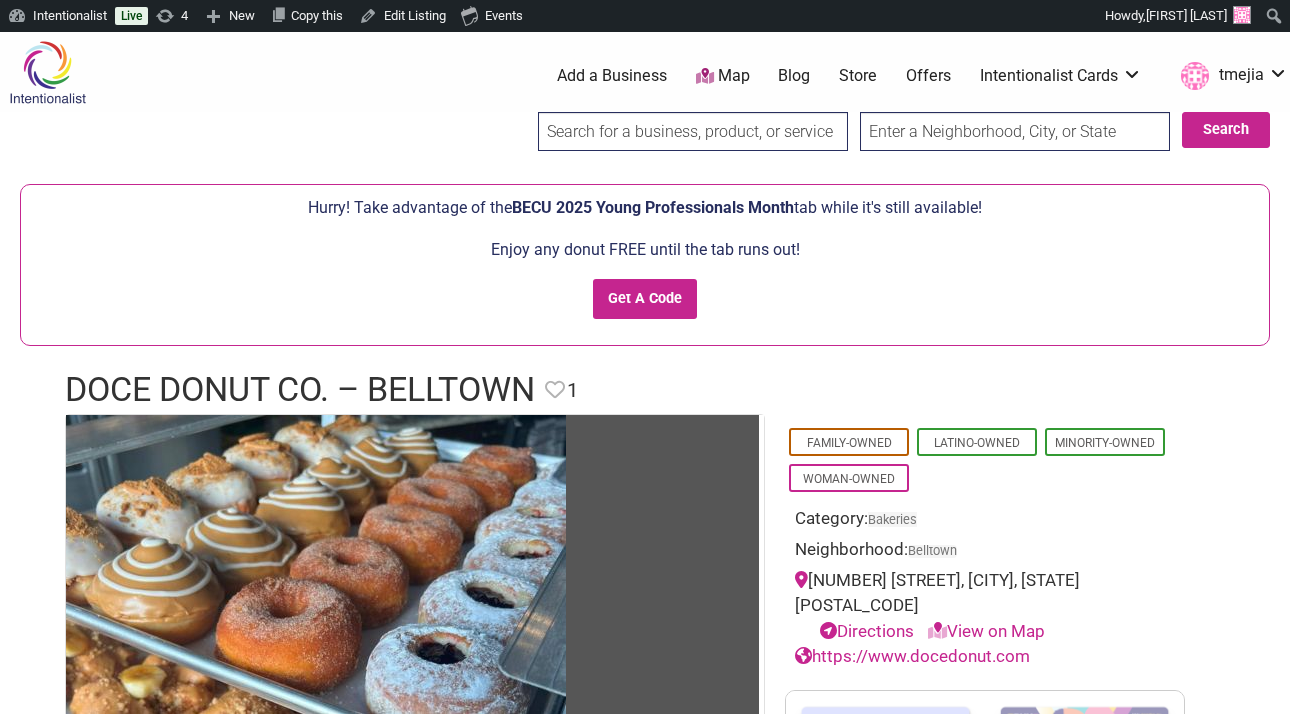 click at bounding box center (693, 131) 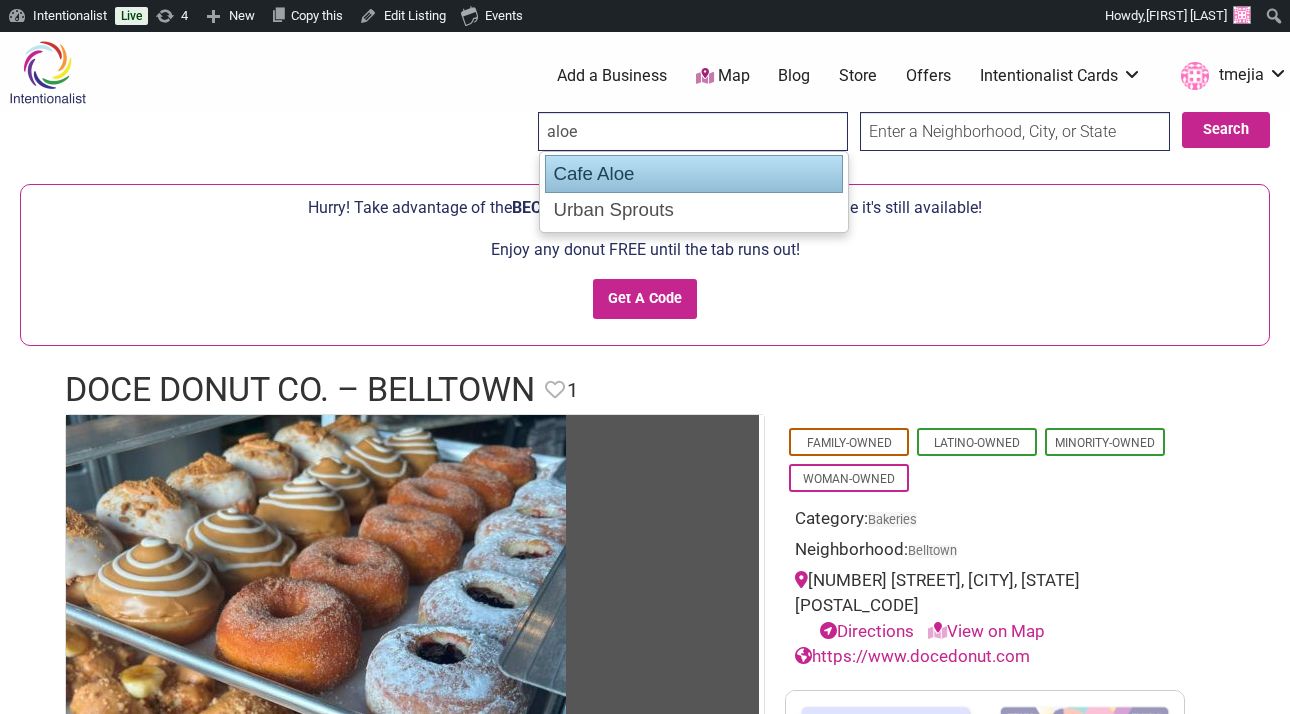 click on "Cafe Aloe" at bounding box center [694, 174] 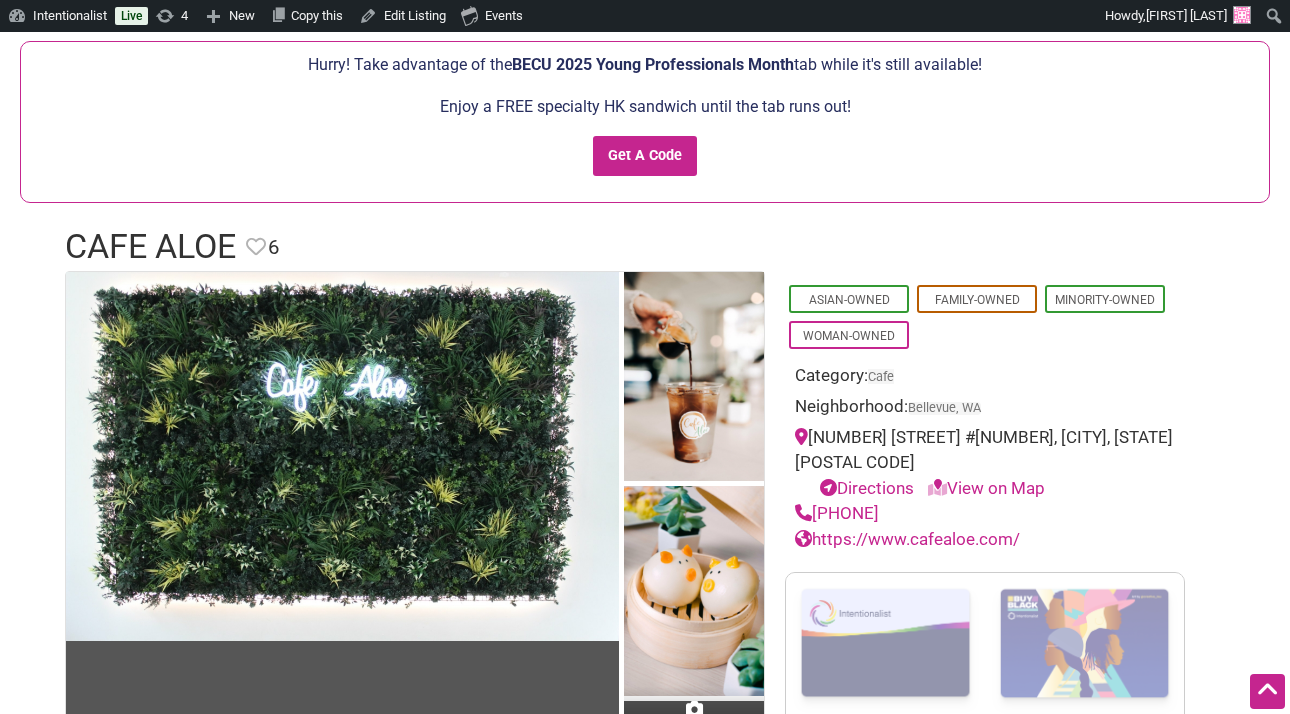 scroll, scrollTop: 28, scrollLeft: 0, axis: vertical 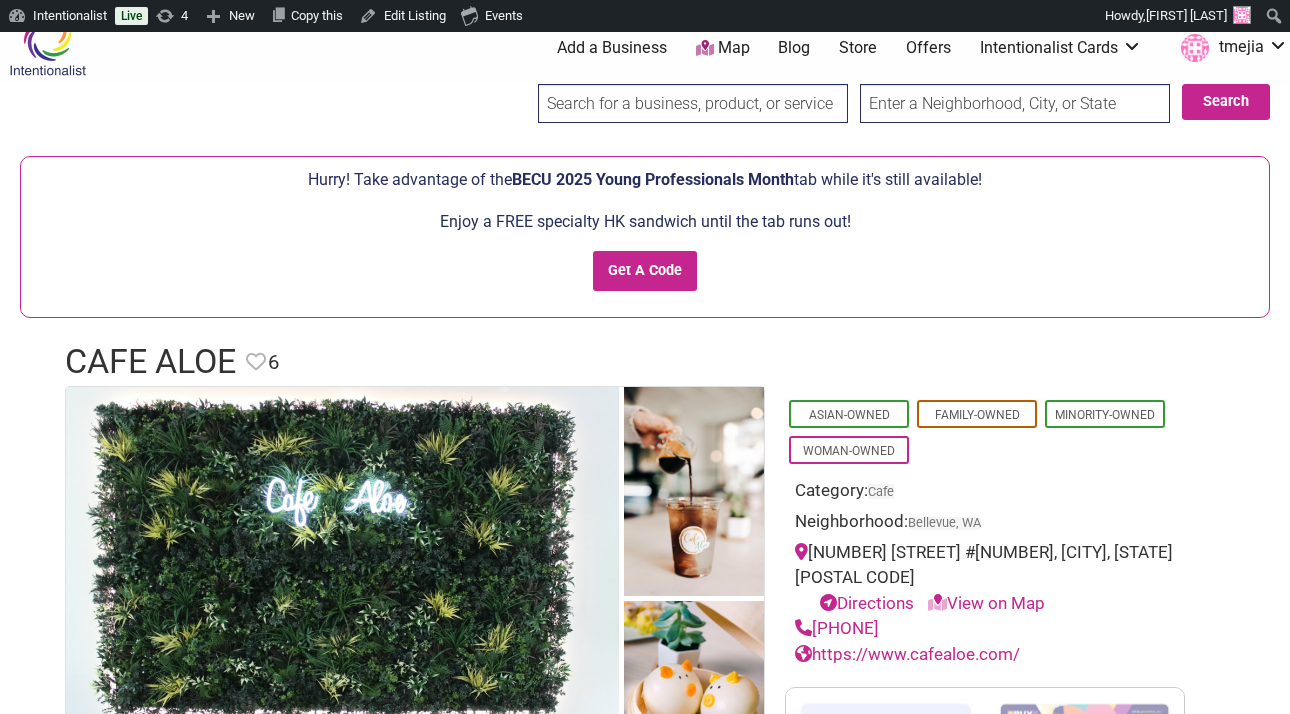 click at bounding box center (693, 103) 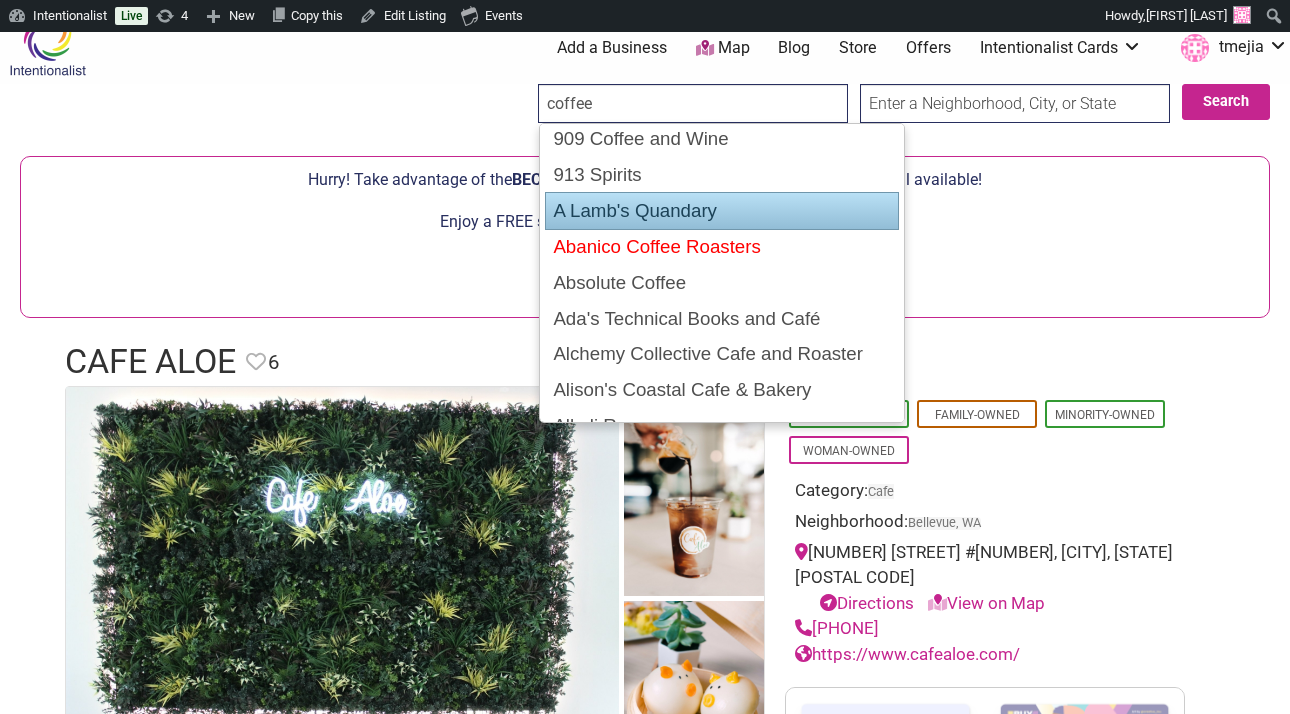 scroll, scrollTop: 69, scrollLeft: 0, axis: vertical 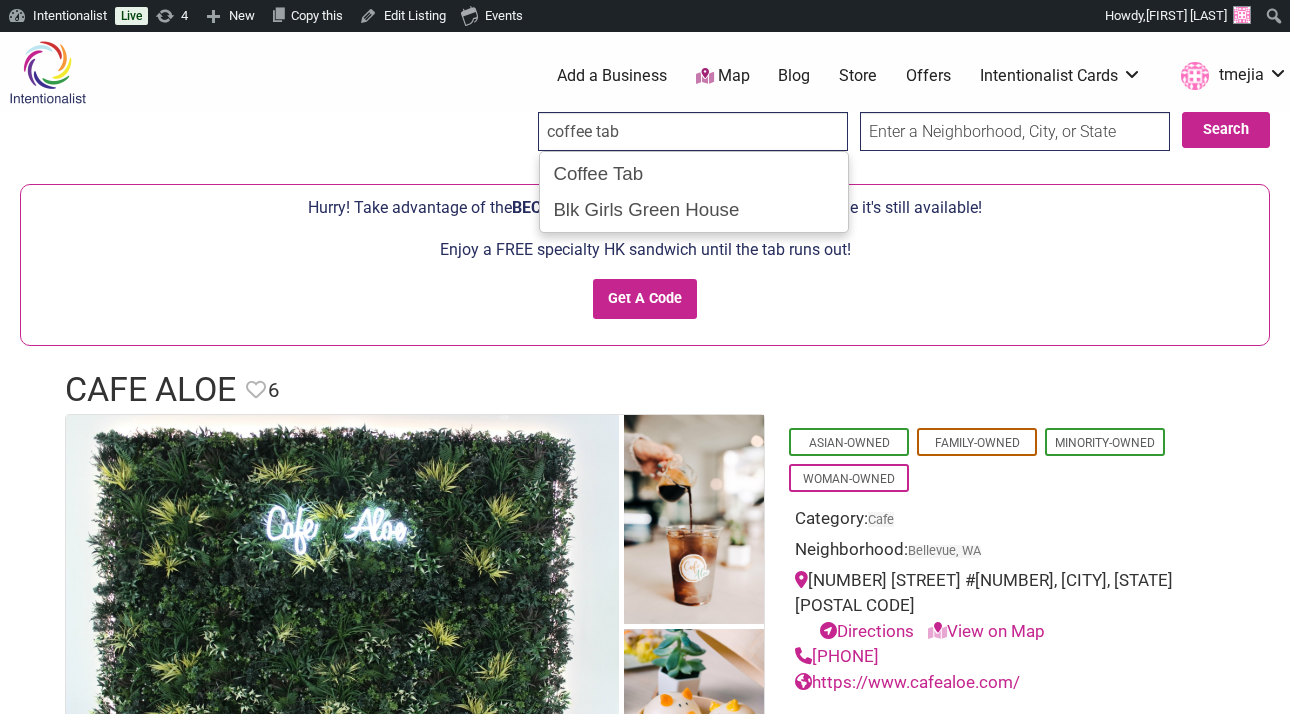 type on "Coffee Tab" 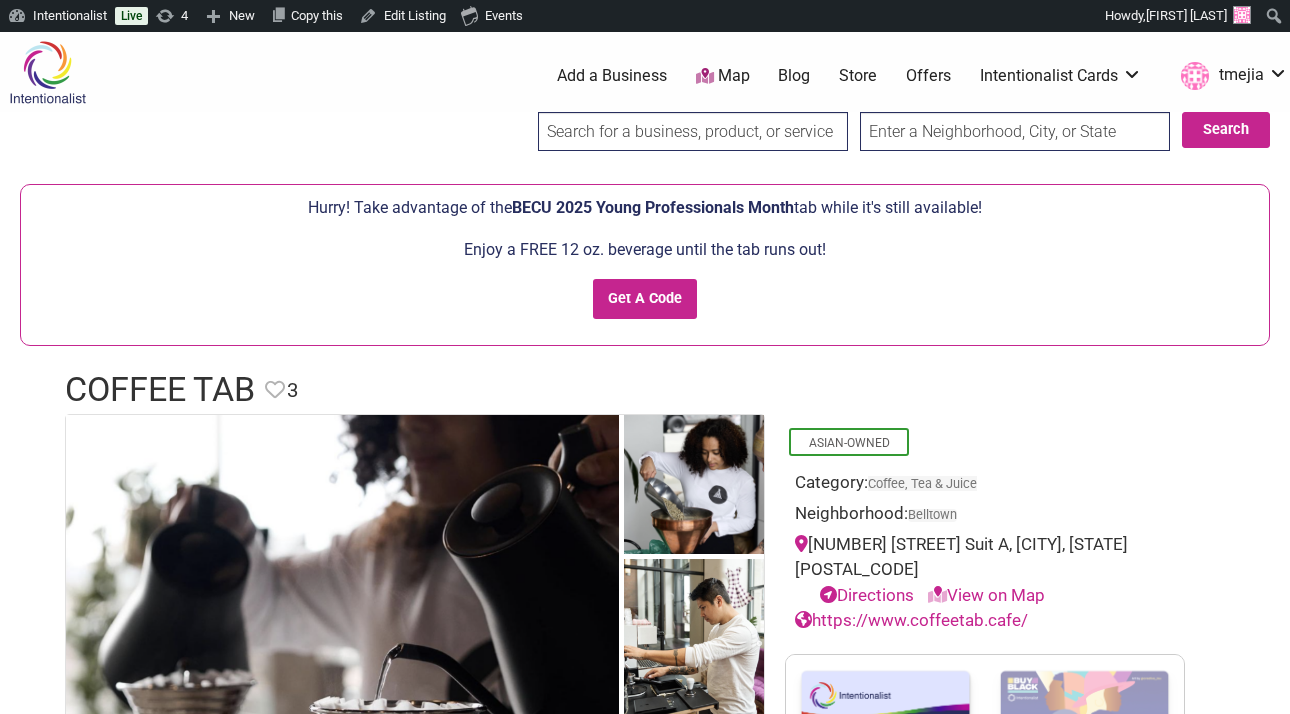scroll, scrollTop: 0, scrollLeft: 0, axis: both 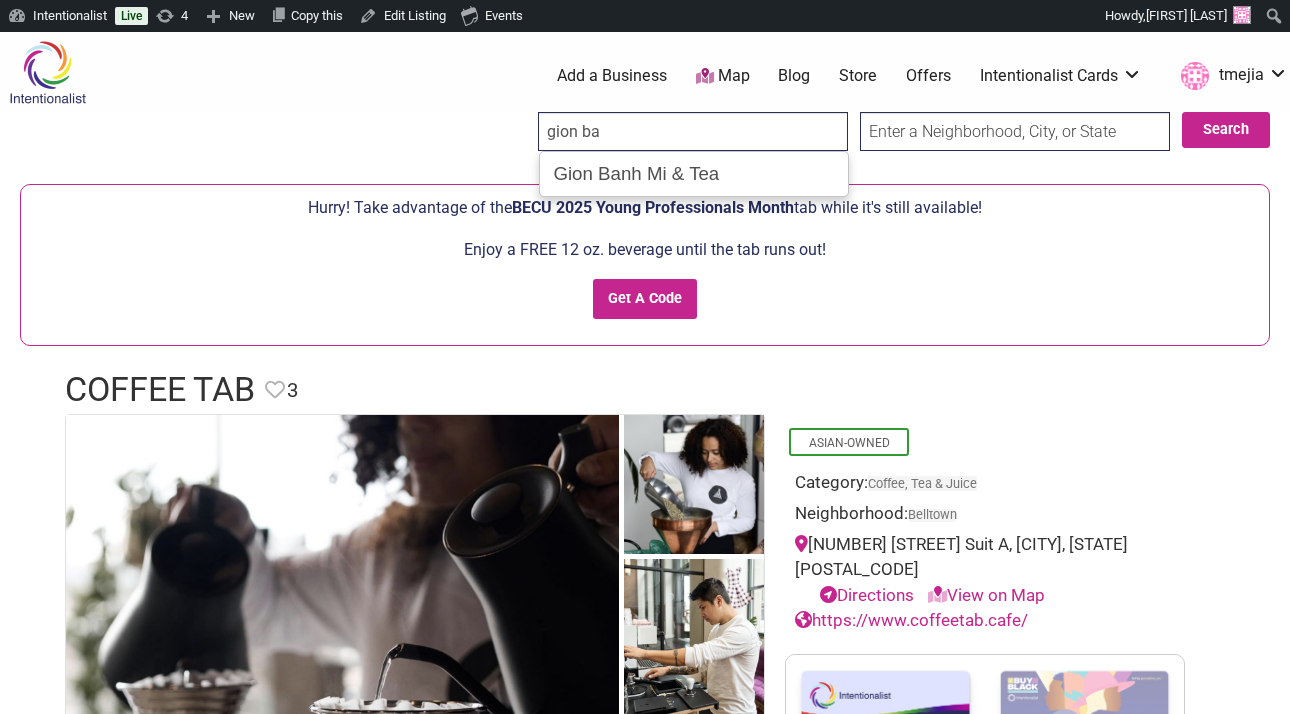 type on "Gion Banh Mi & Tea" 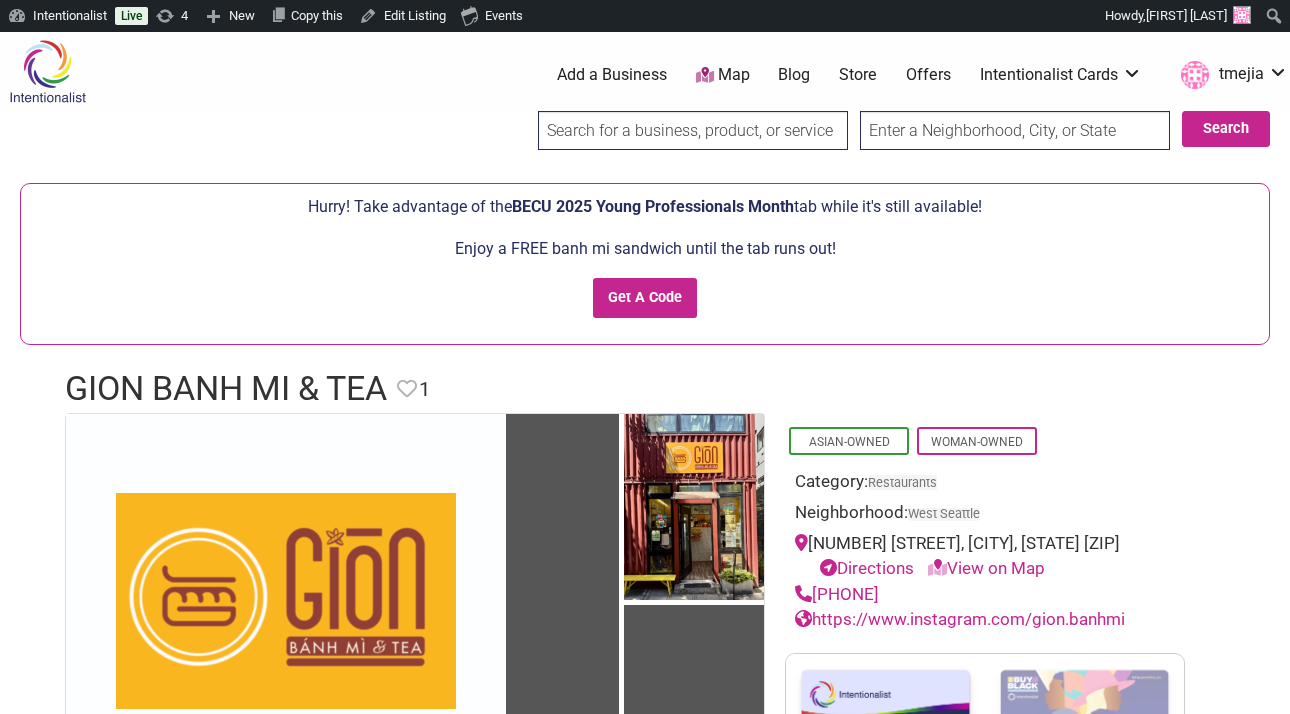 scroll, scrollTop: 0, scrollLeft: 0, axis: both 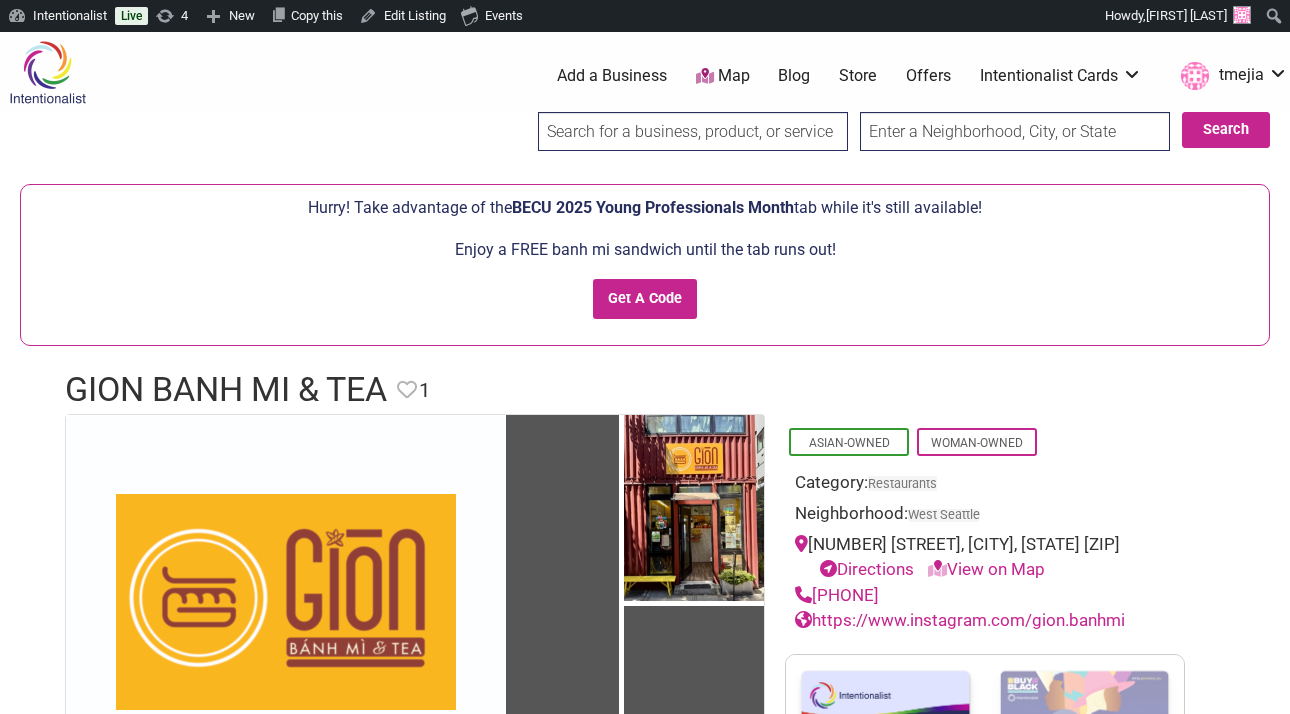 click at bounding box center (693, 131) 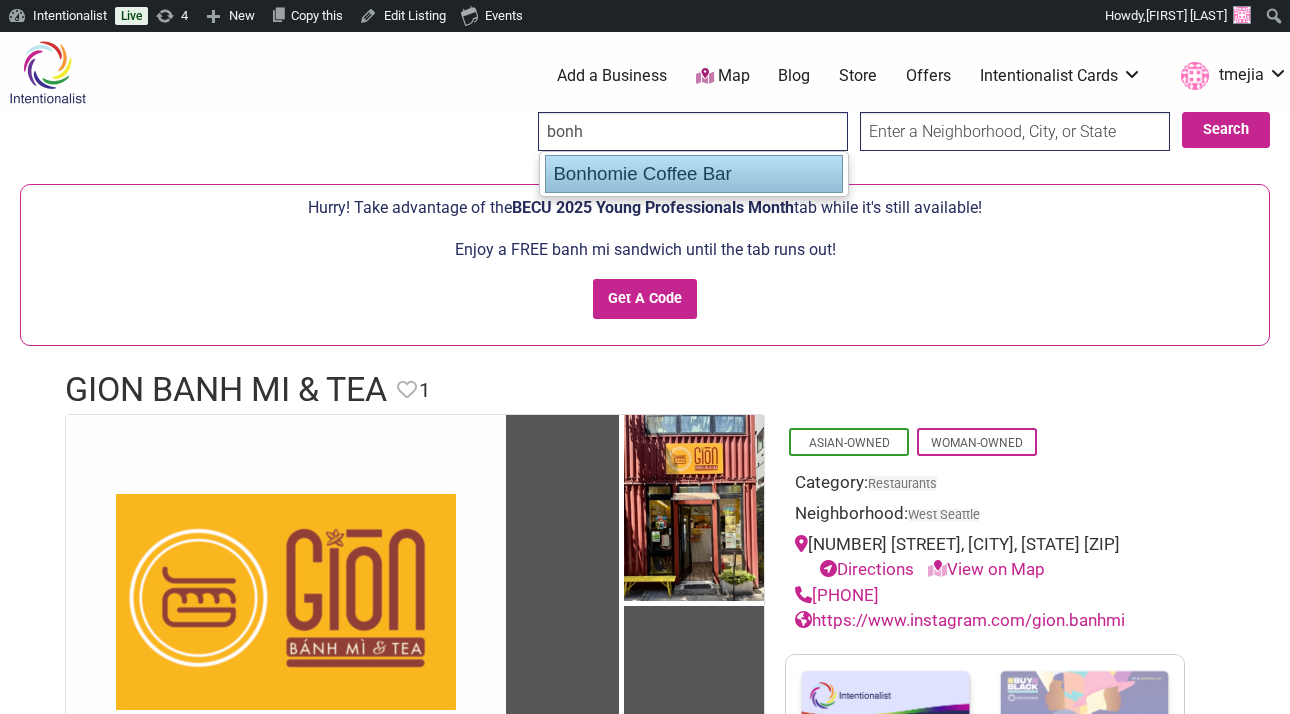 click on "Bonhomie Coffee Bar" at bounding box center (694, 174) 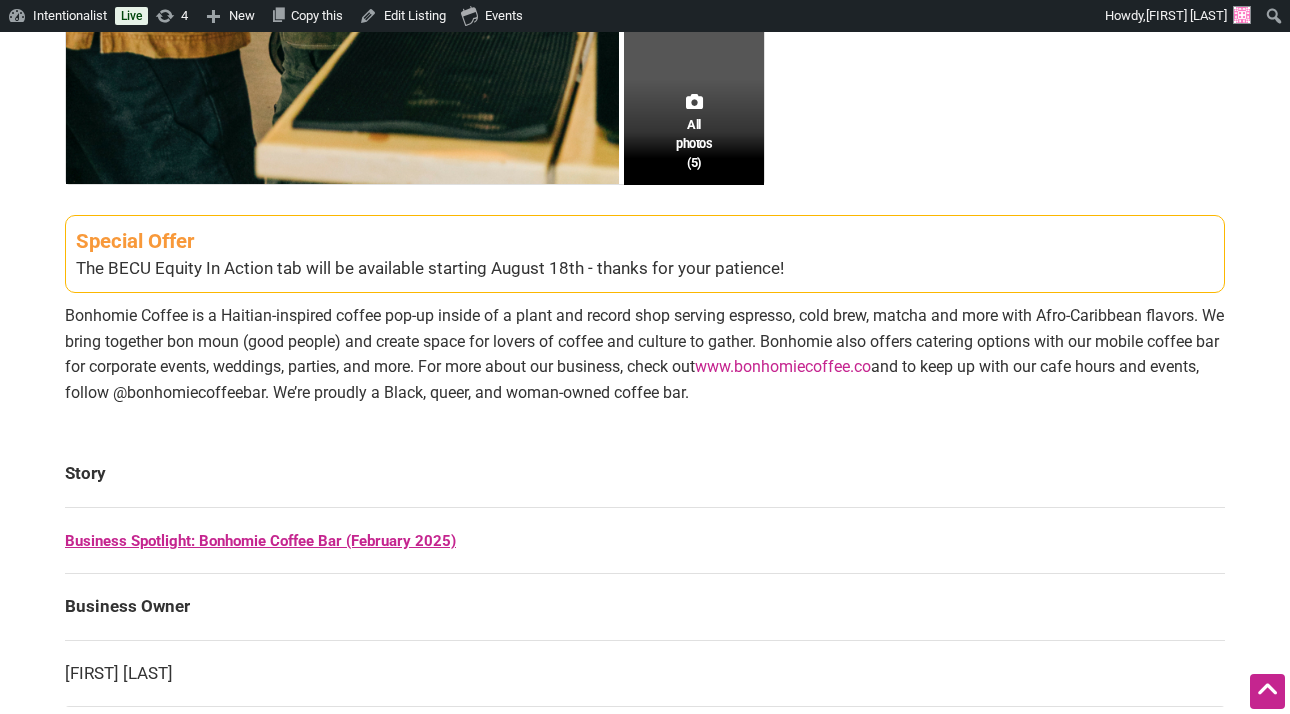 scroll, scrollTop: 1317, scrollLeft: 0, axis: vertical 